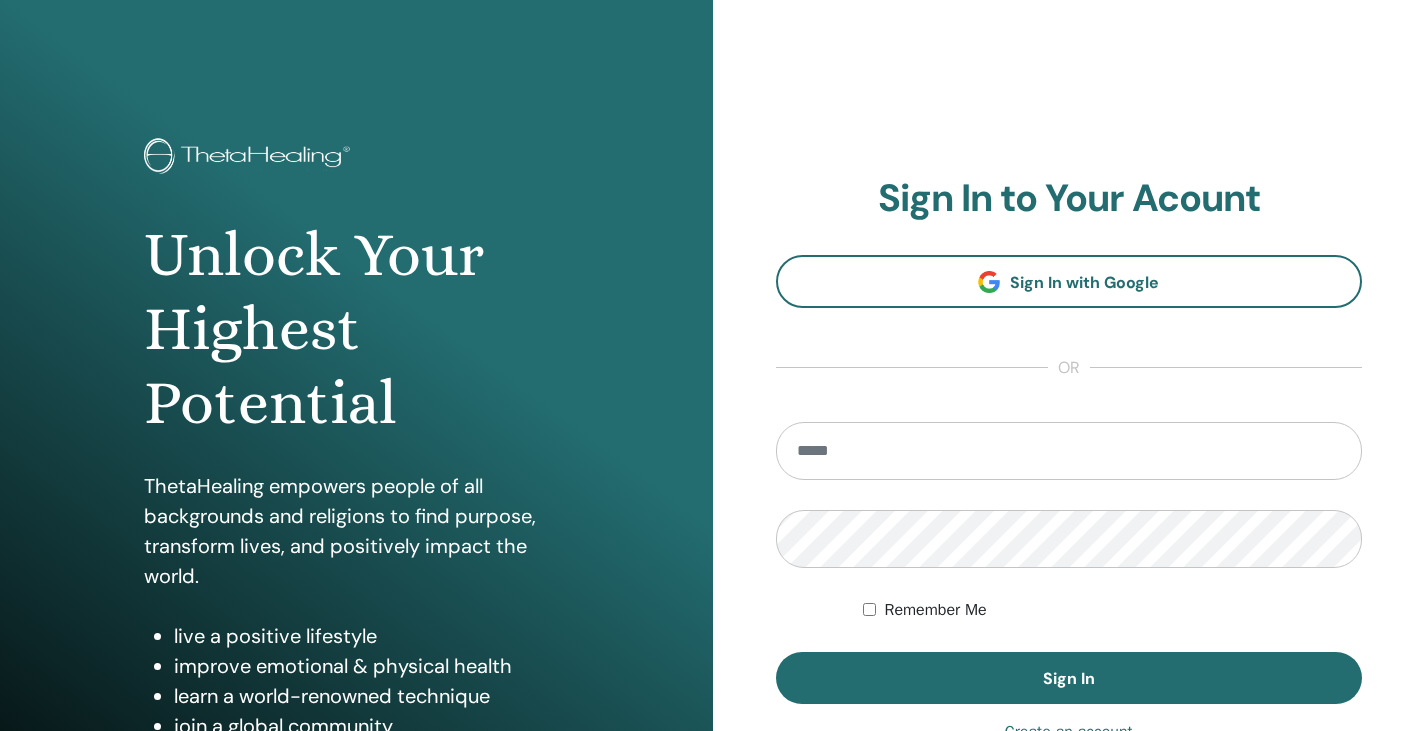 scroll, scrollTop: 0, scrollLeft: 0, axis: both 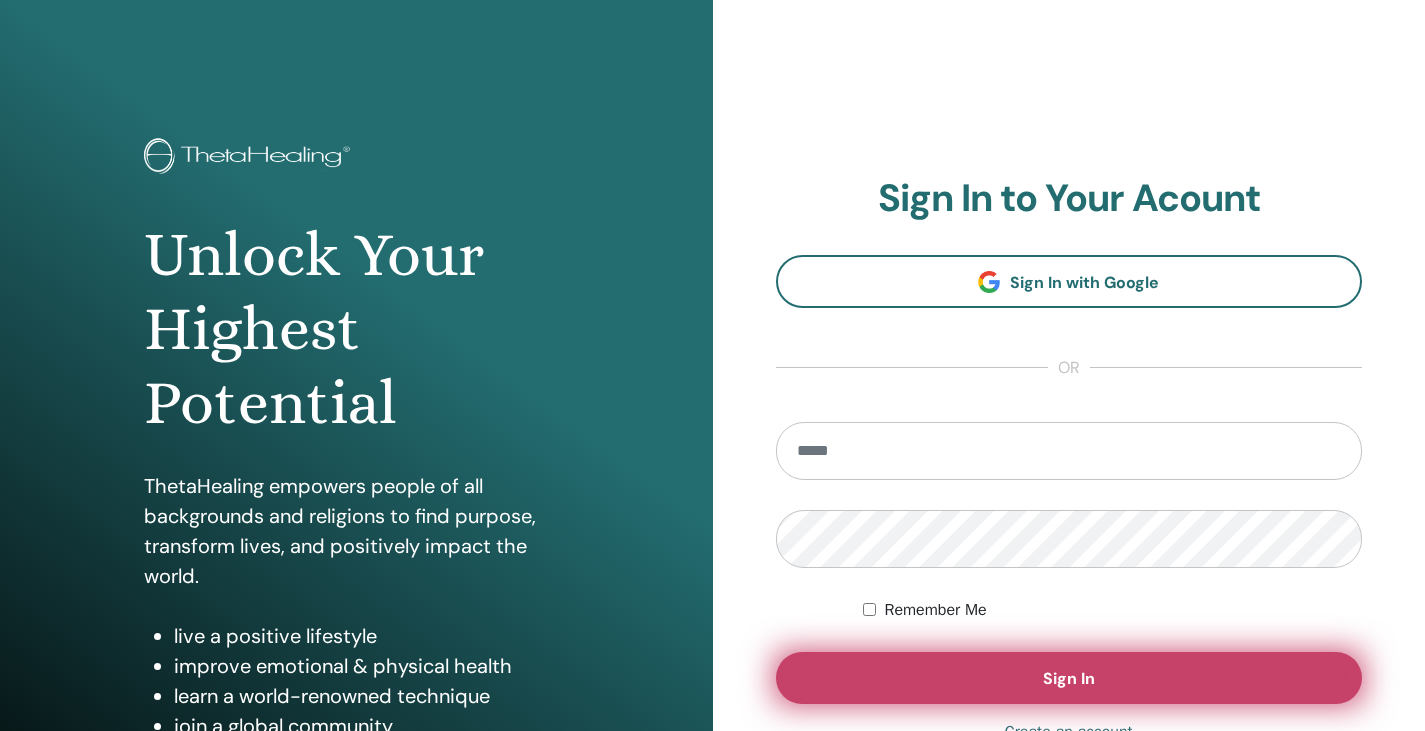 type on "**********" 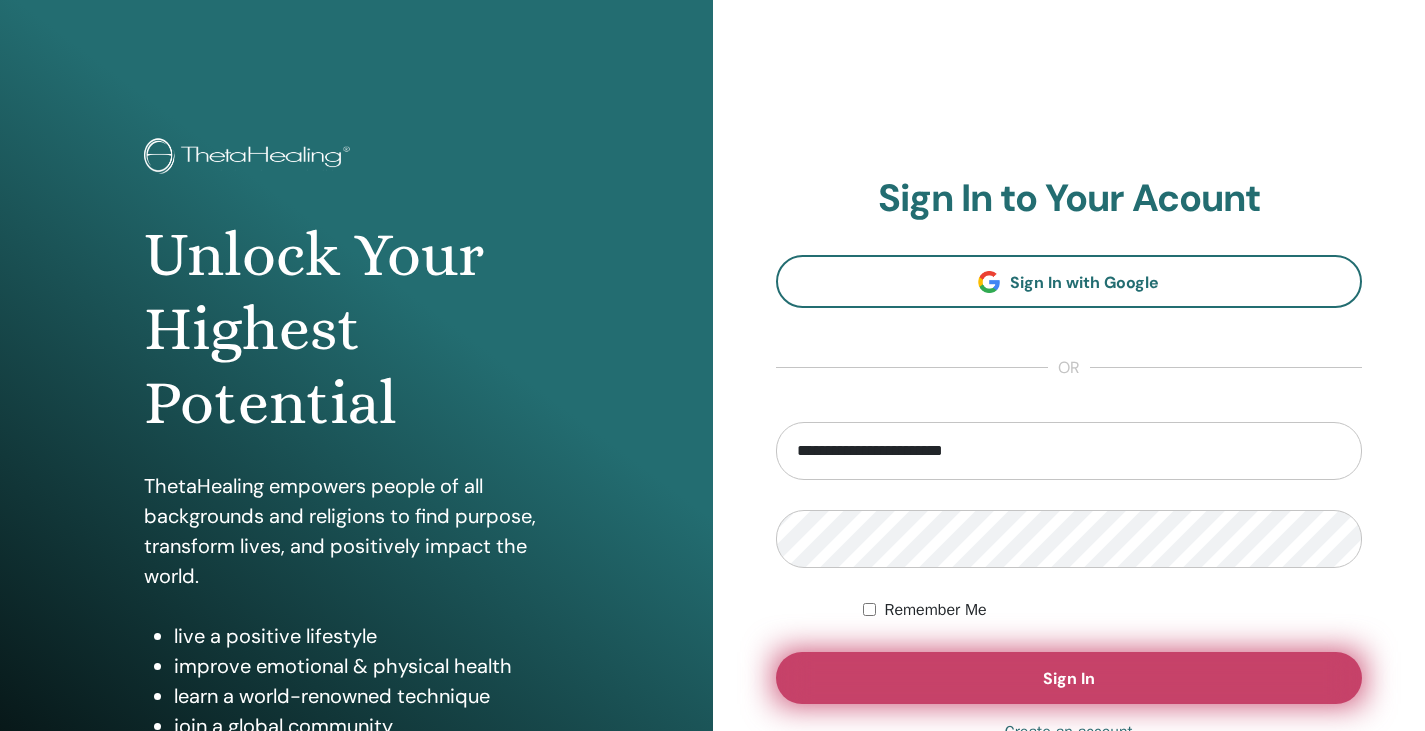 click on "Sign In" at bounding box center [1069, 678] 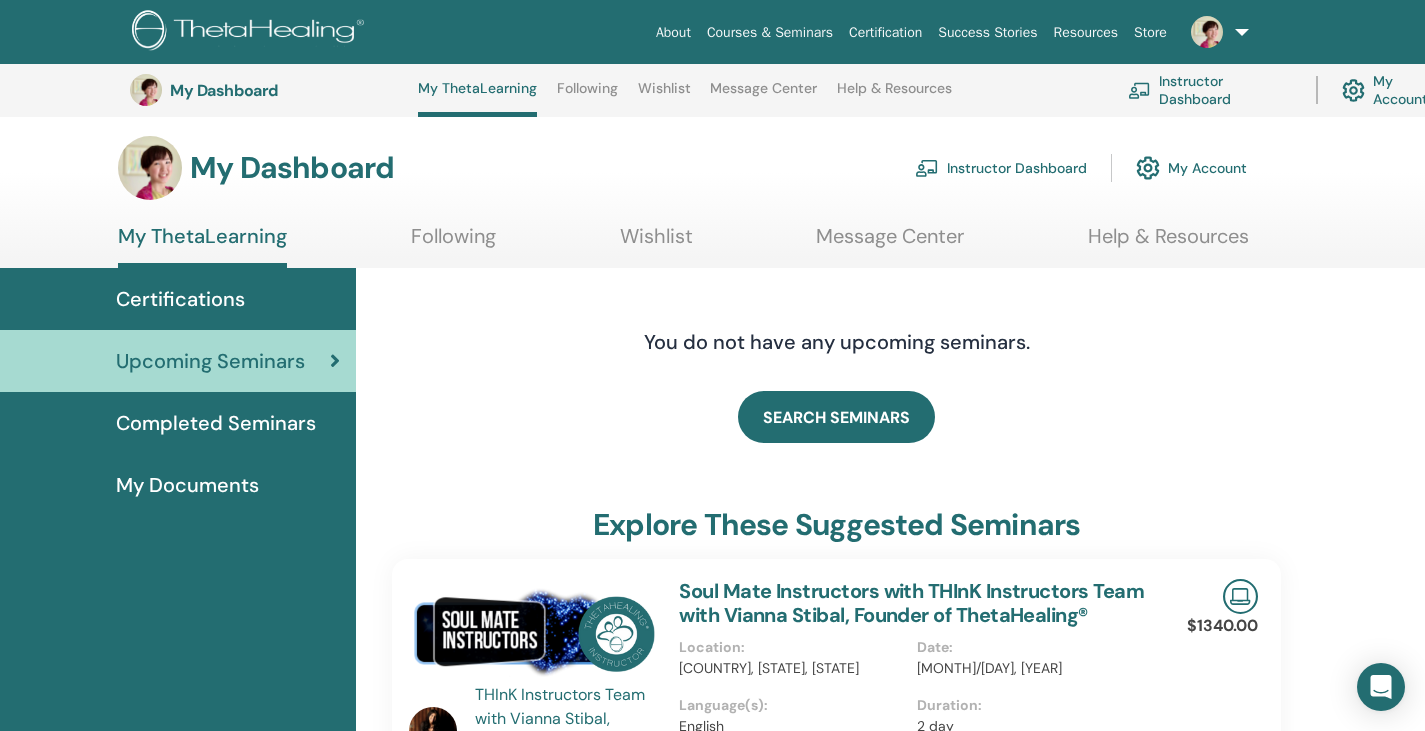 scroll, scrollTop: 0, scrollLeft: 0, axis: both 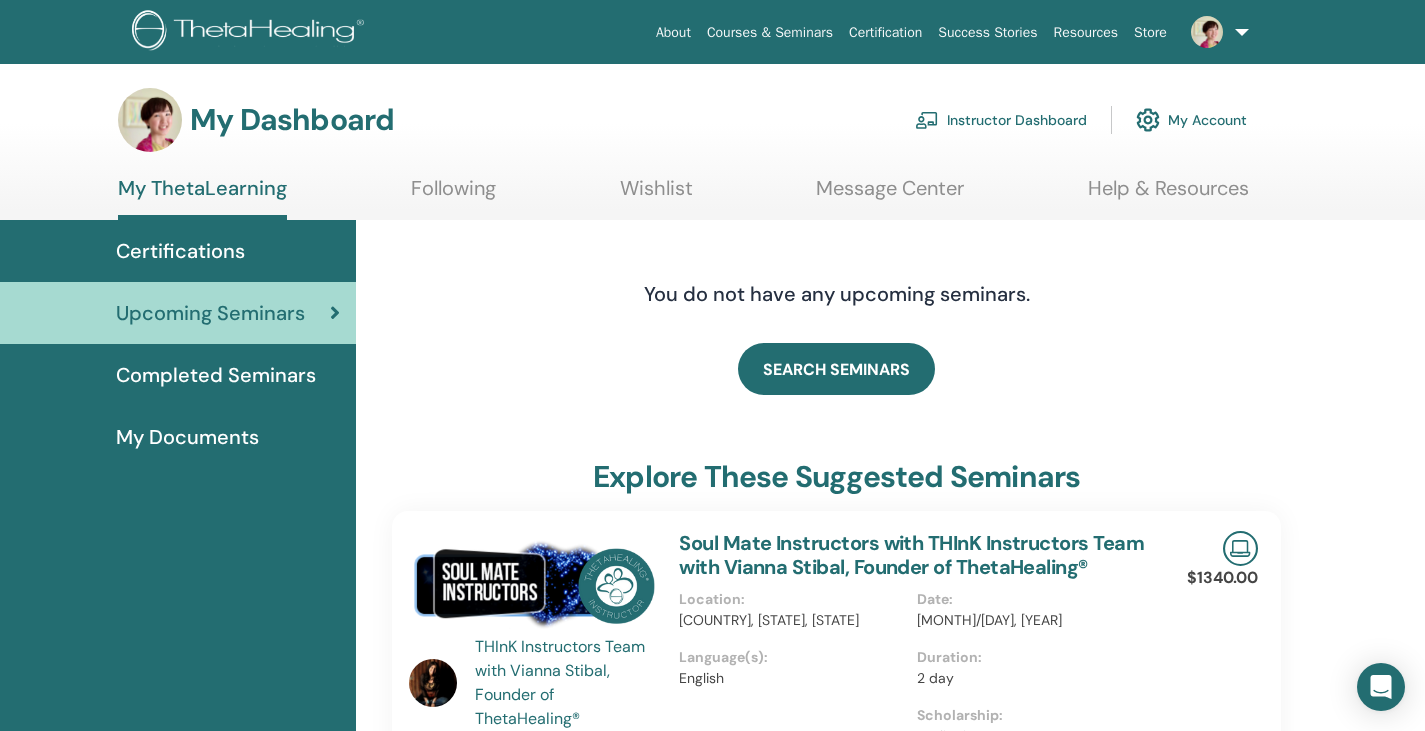 click on "Instructor Dashboard" at bounding box center (1001, 120) 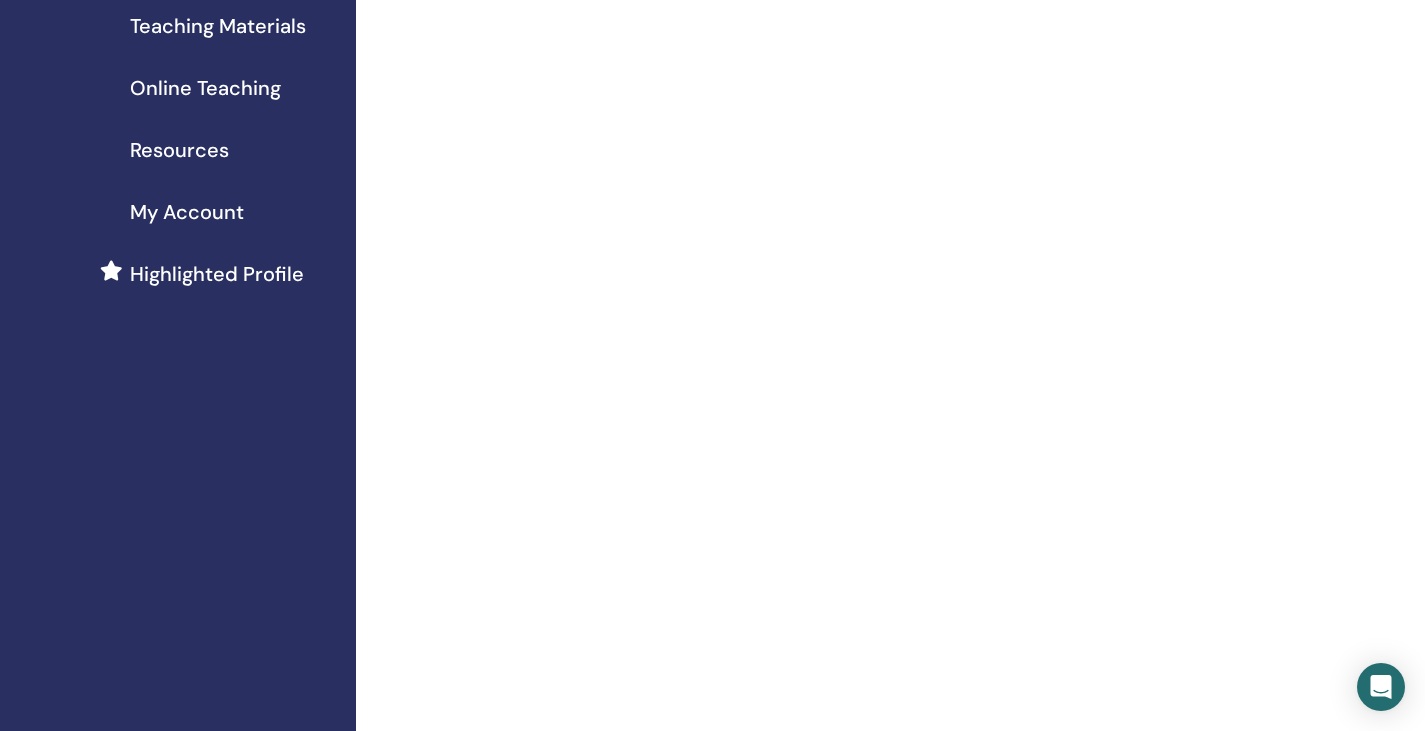scroll, scrollTop: 0, scrollLeft: 0, axis: both 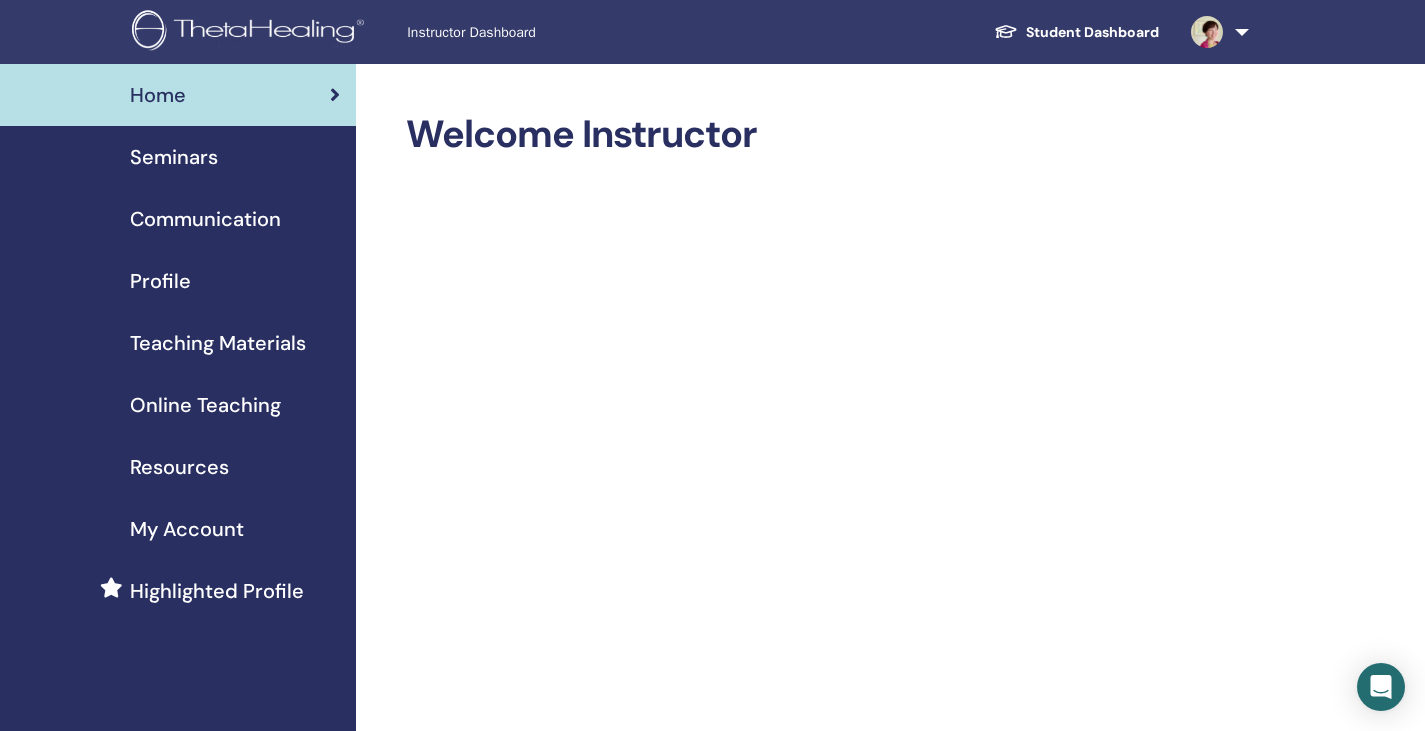 click on "Resources" at bounding box center [179, 467] 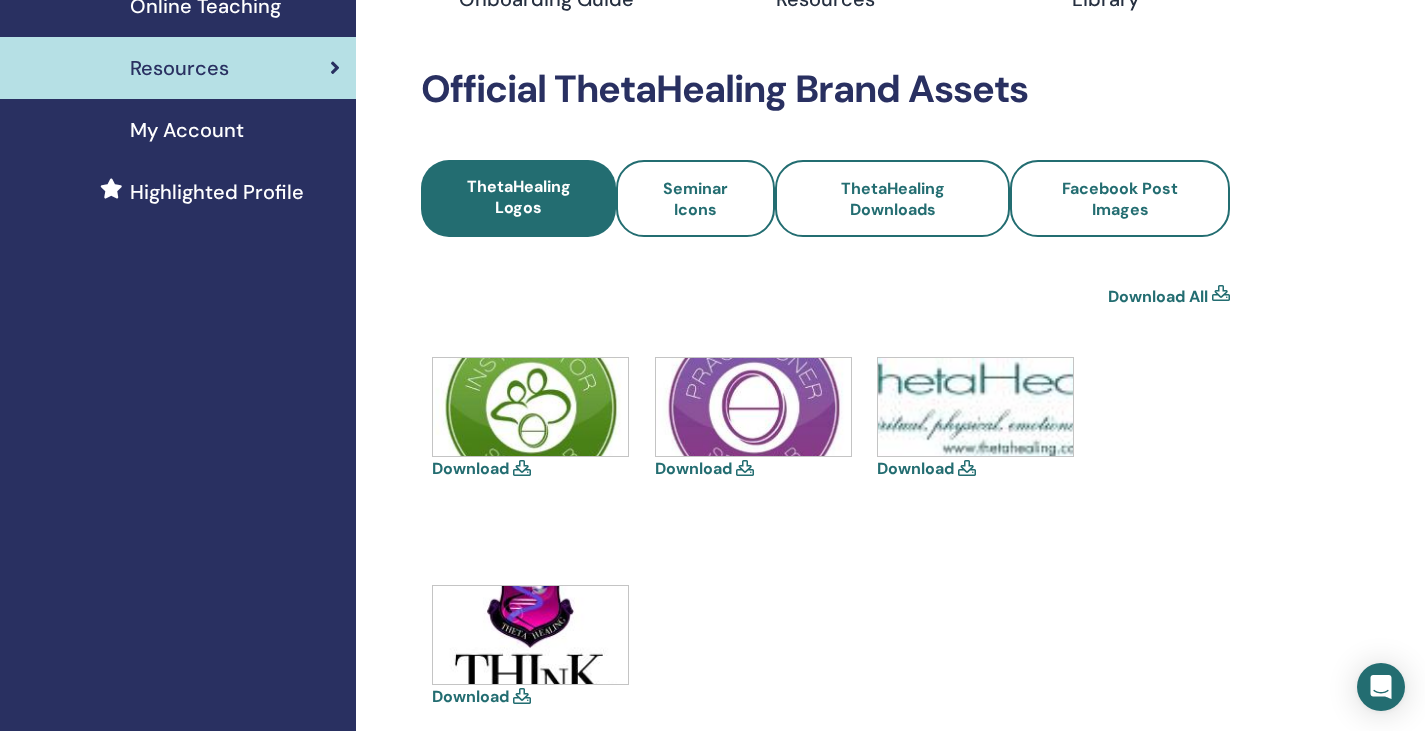 scroll, scrollTop: 300, scrollLeft: 0, axis: vertical 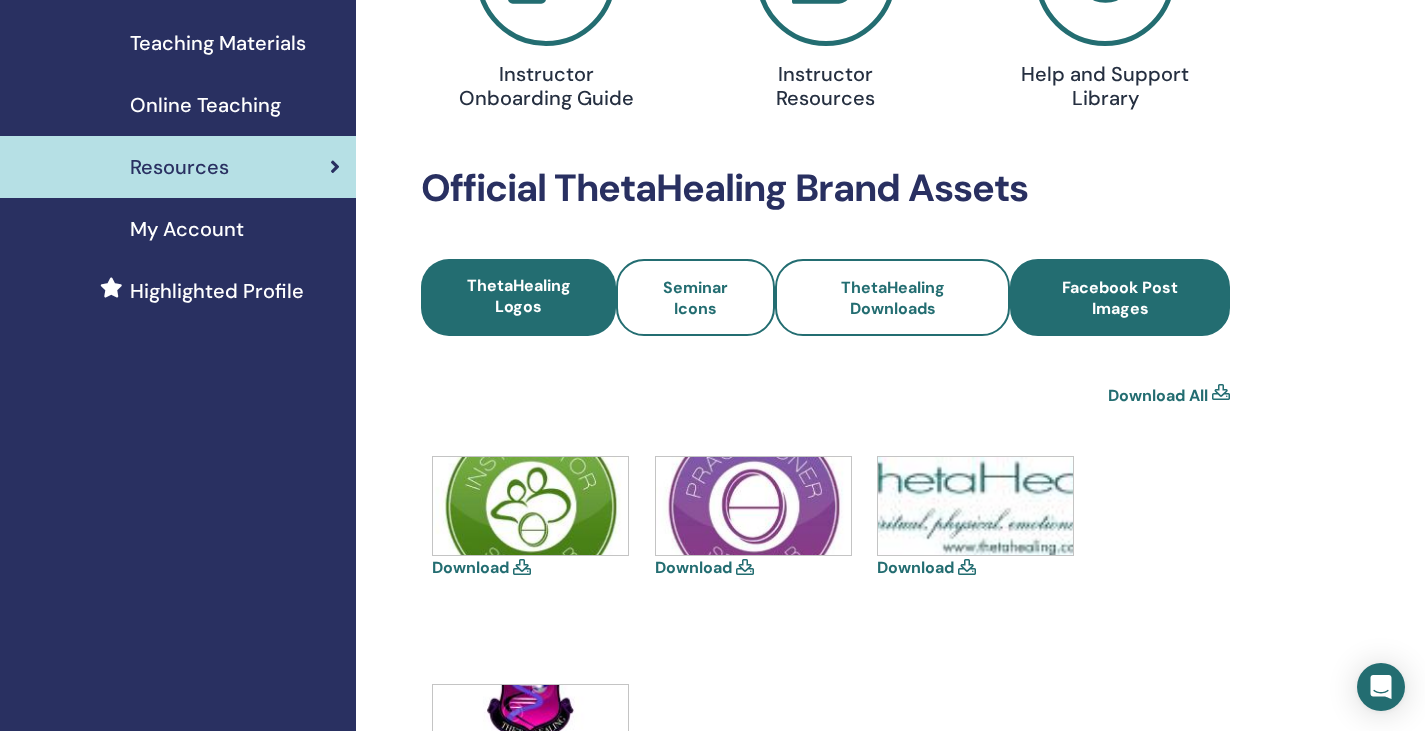click on "Facebook Post Images" at bounding box center (1120, 298) 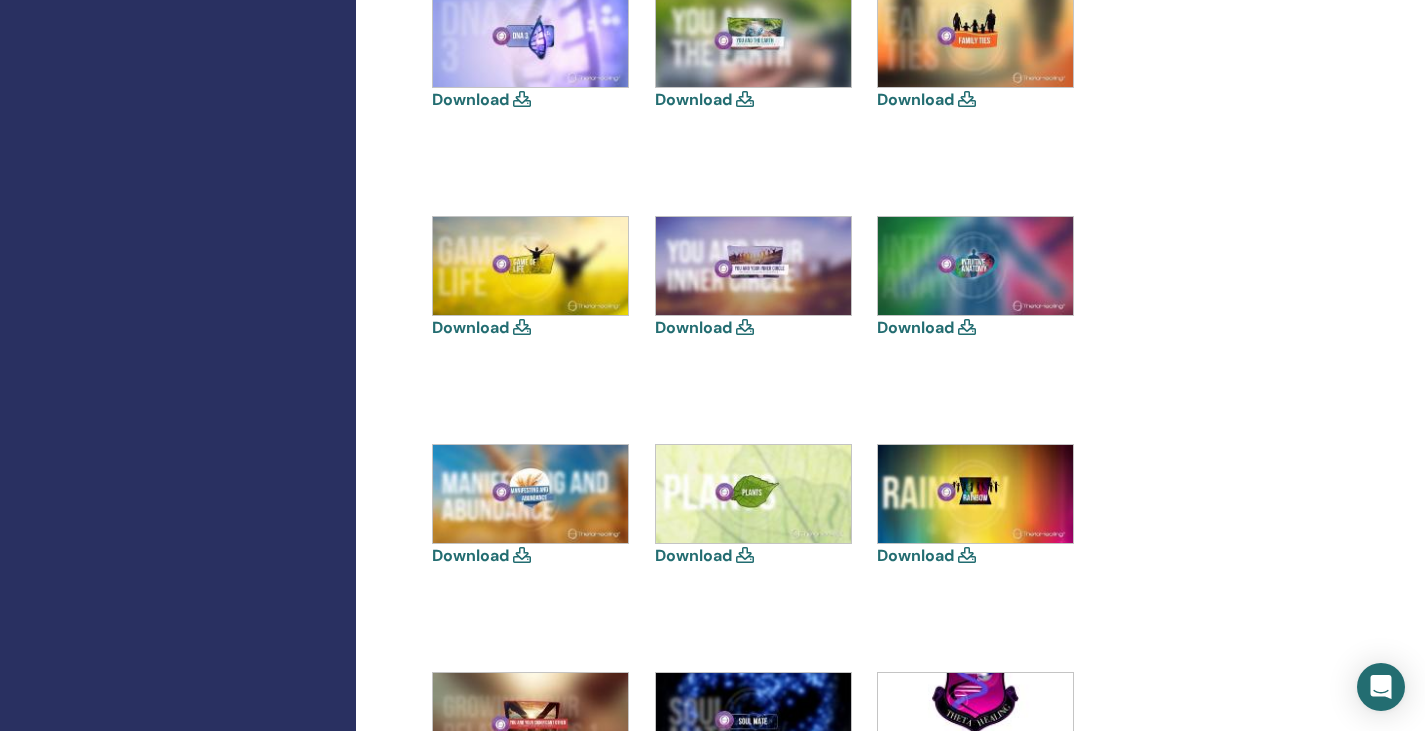 scroll, scrollTop: 1200, scrollLeft: 0, axis: vertical 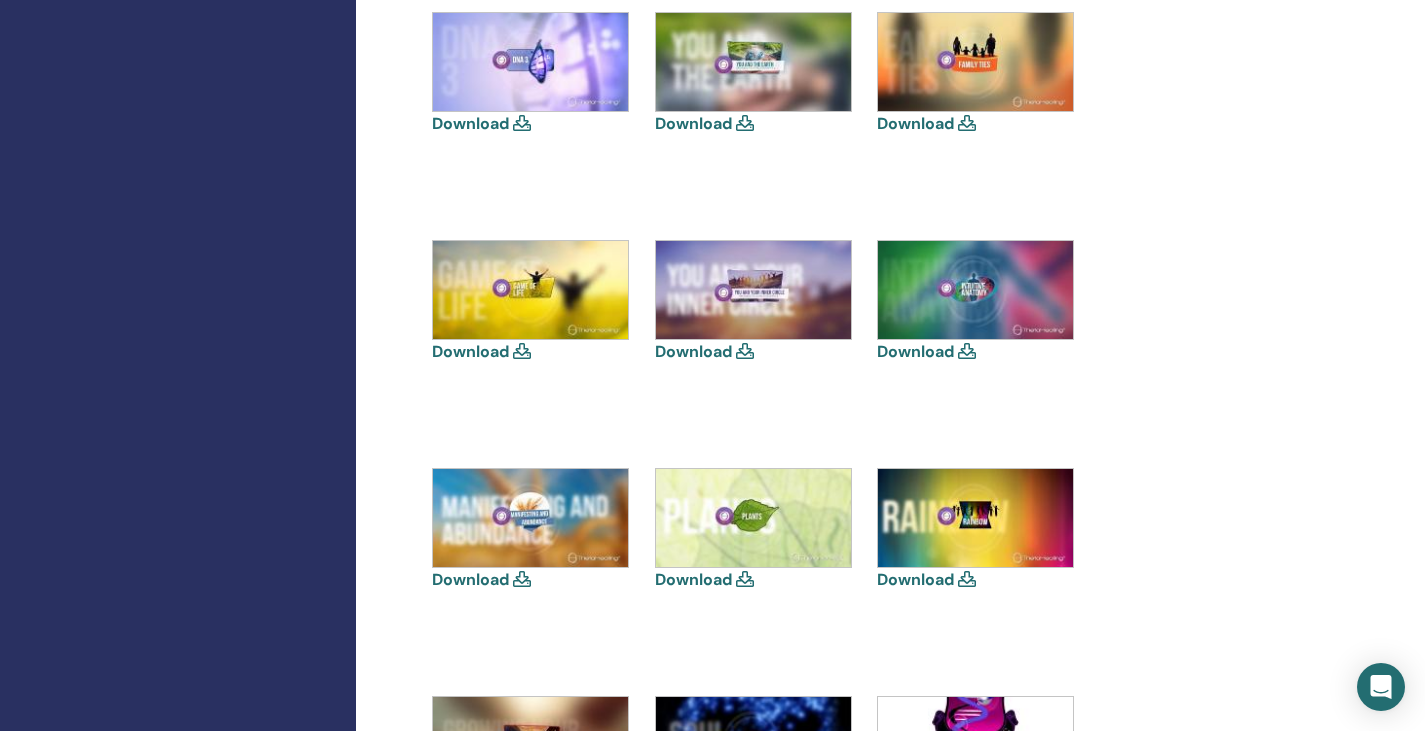 click on "Download" at bounding box center (470, 351) 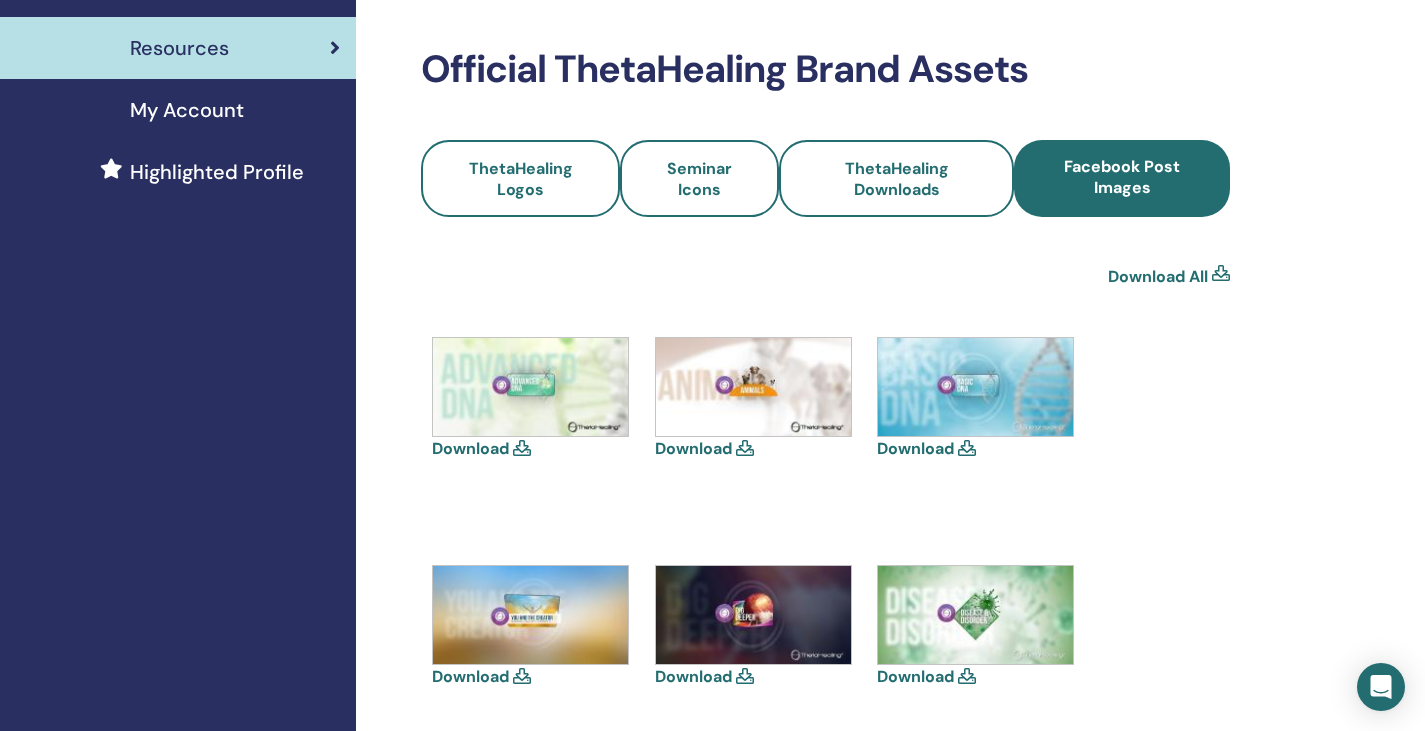 scroll, scrollTop: 400, scrollLeft: 0, axis: vertical 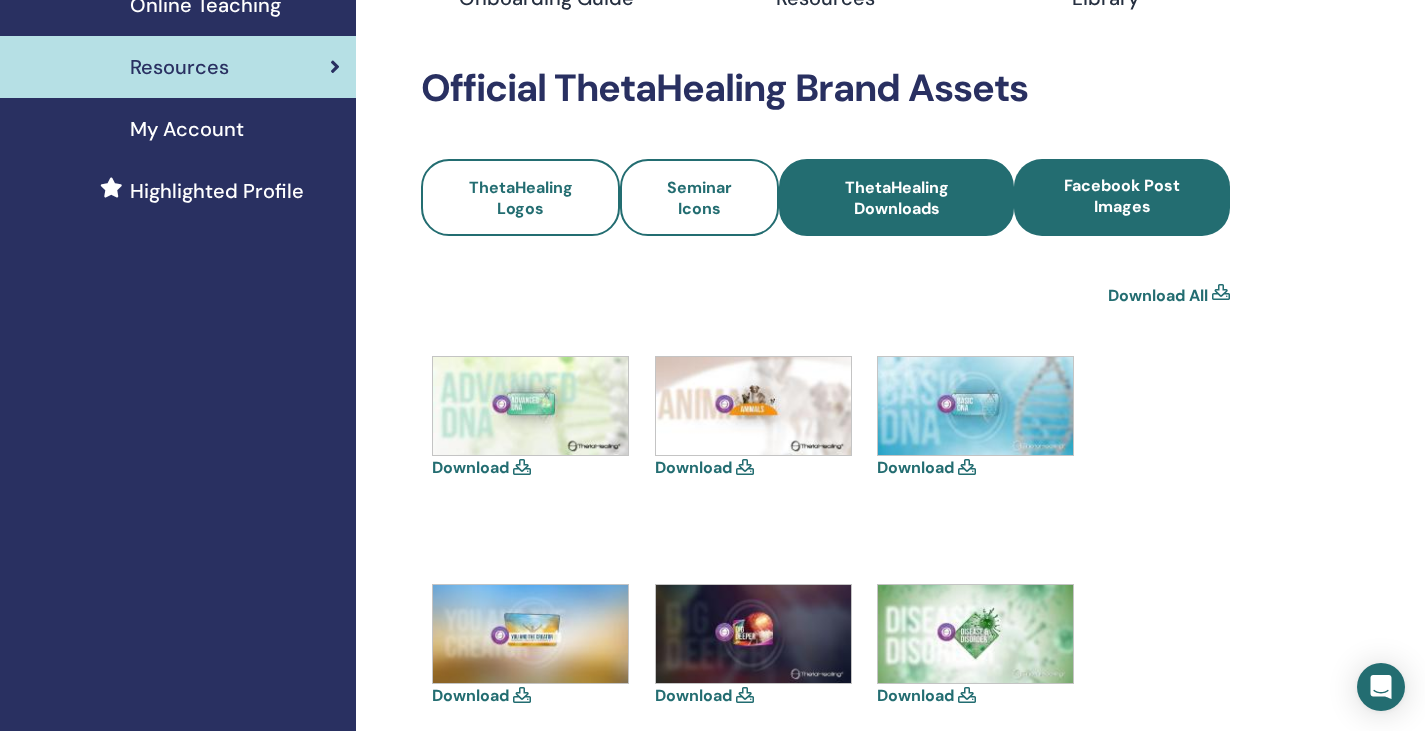click on "ThetaHealing Downloads" at bounding box center (896, 197) 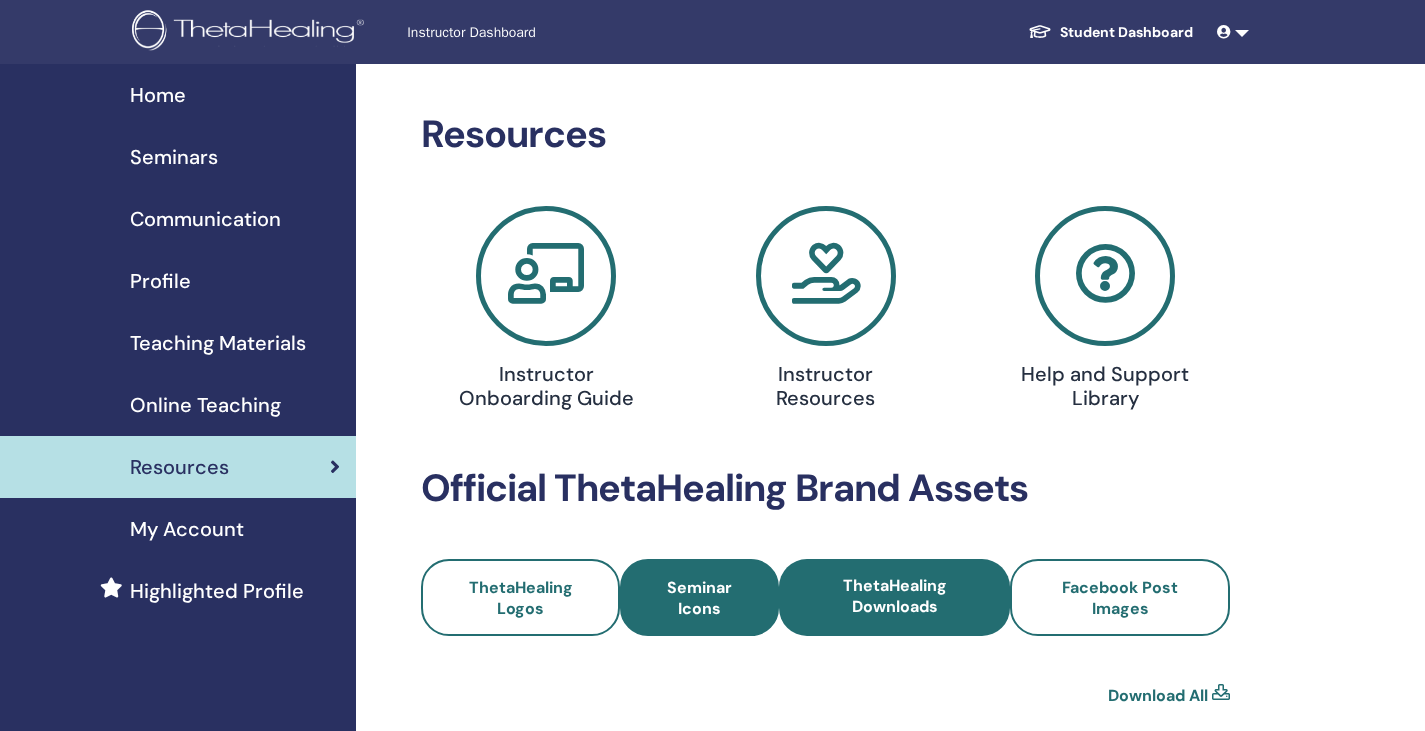 scroll, scrollTop: 0, scrollLeft: 0, axis: both 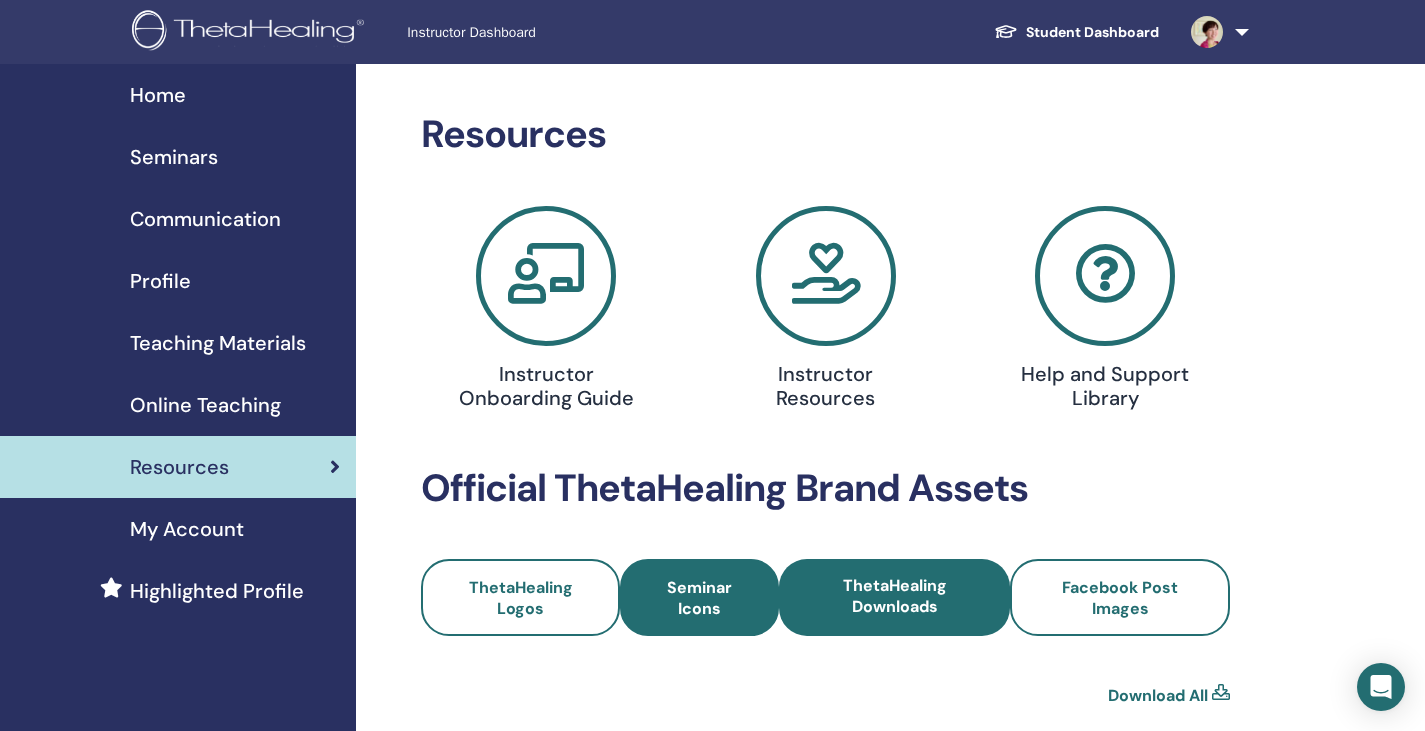 click on "Seminar Icons" at bounding box center (699, 598) 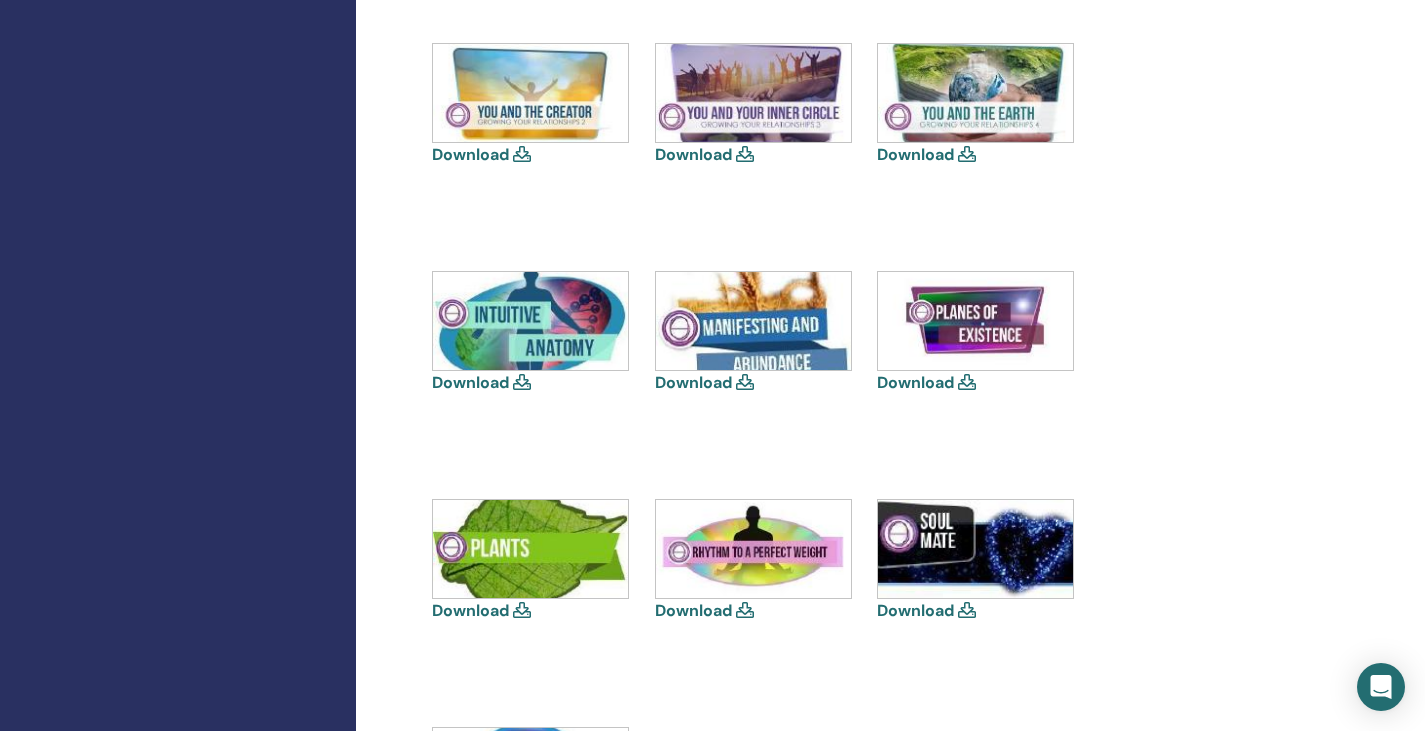 scroll, scrollTop: 1400, scrollLeft: 0, axis: vertical 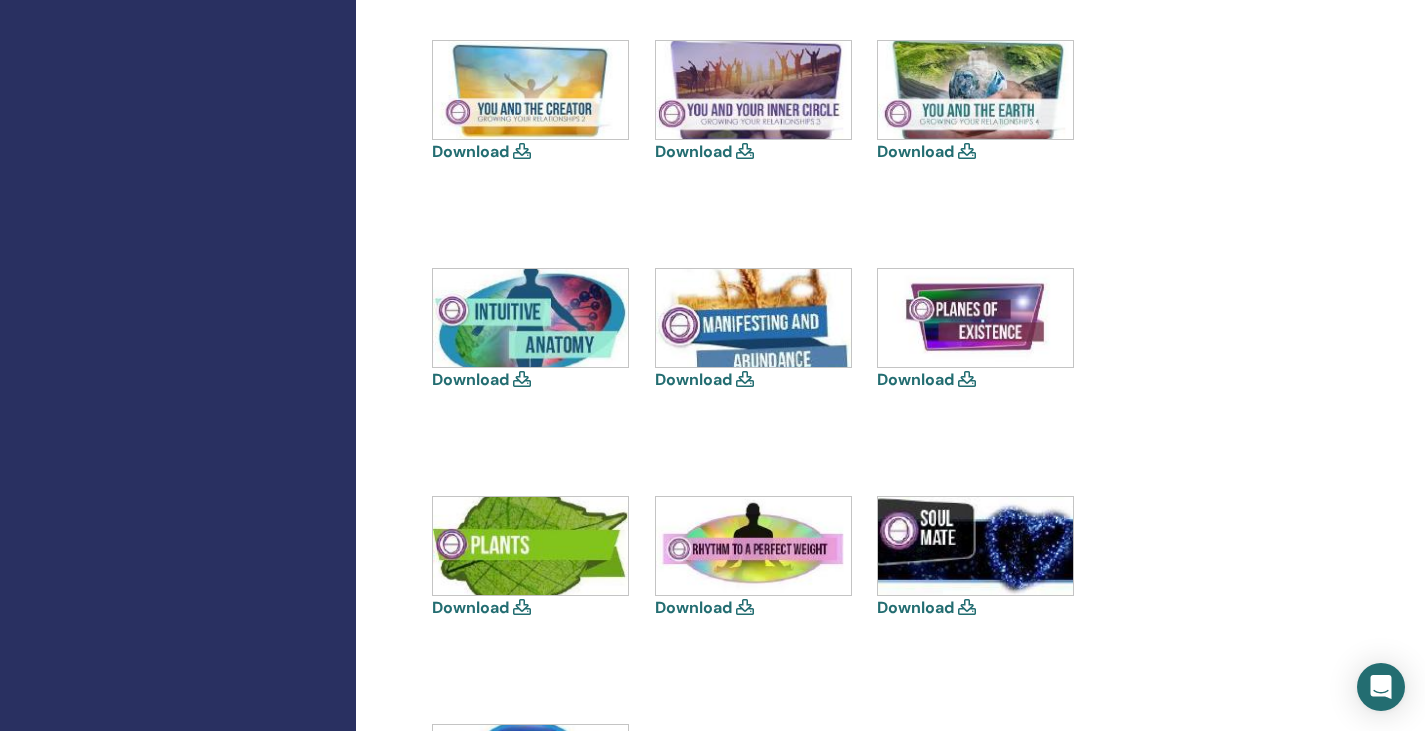 click on "Download" at bounding box center [693, 607] 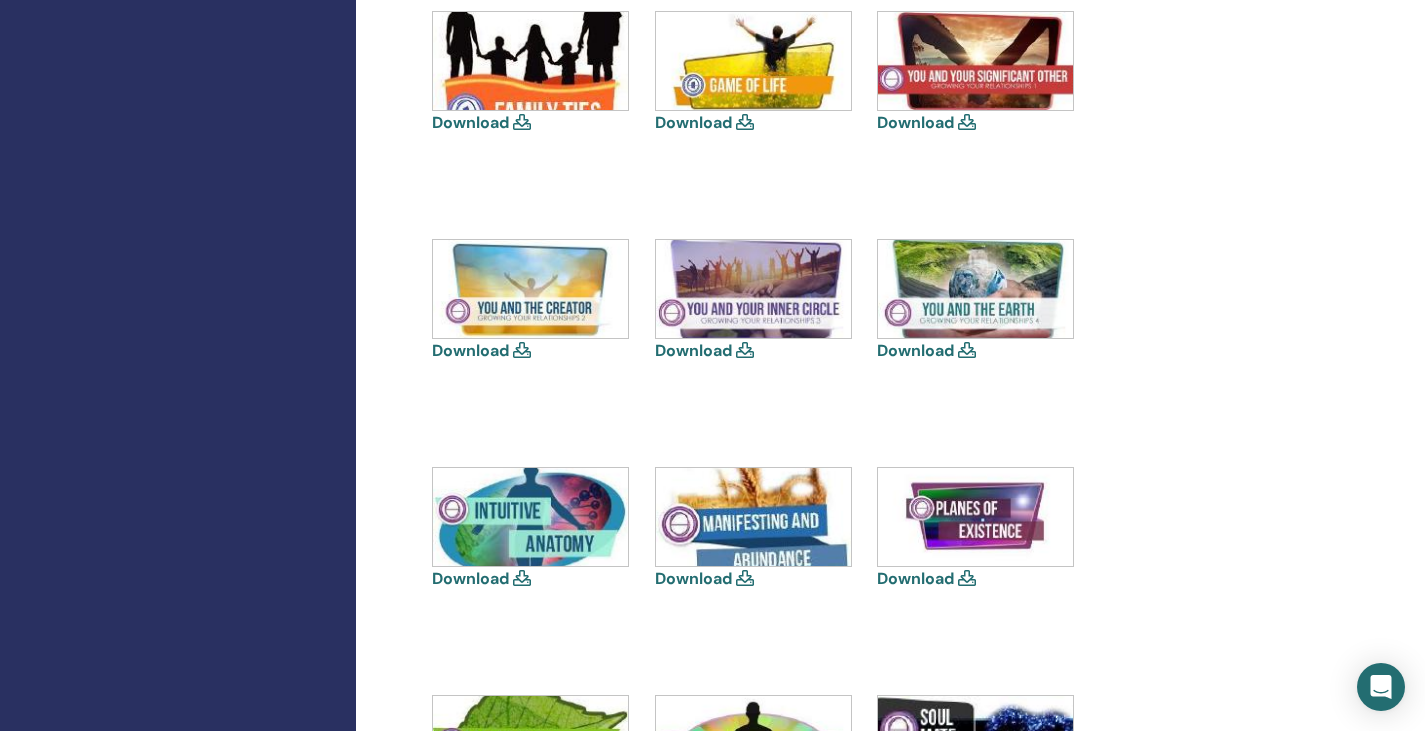 scroll, scrollTop: 1200, scrollLeft: 0, axis: vertical 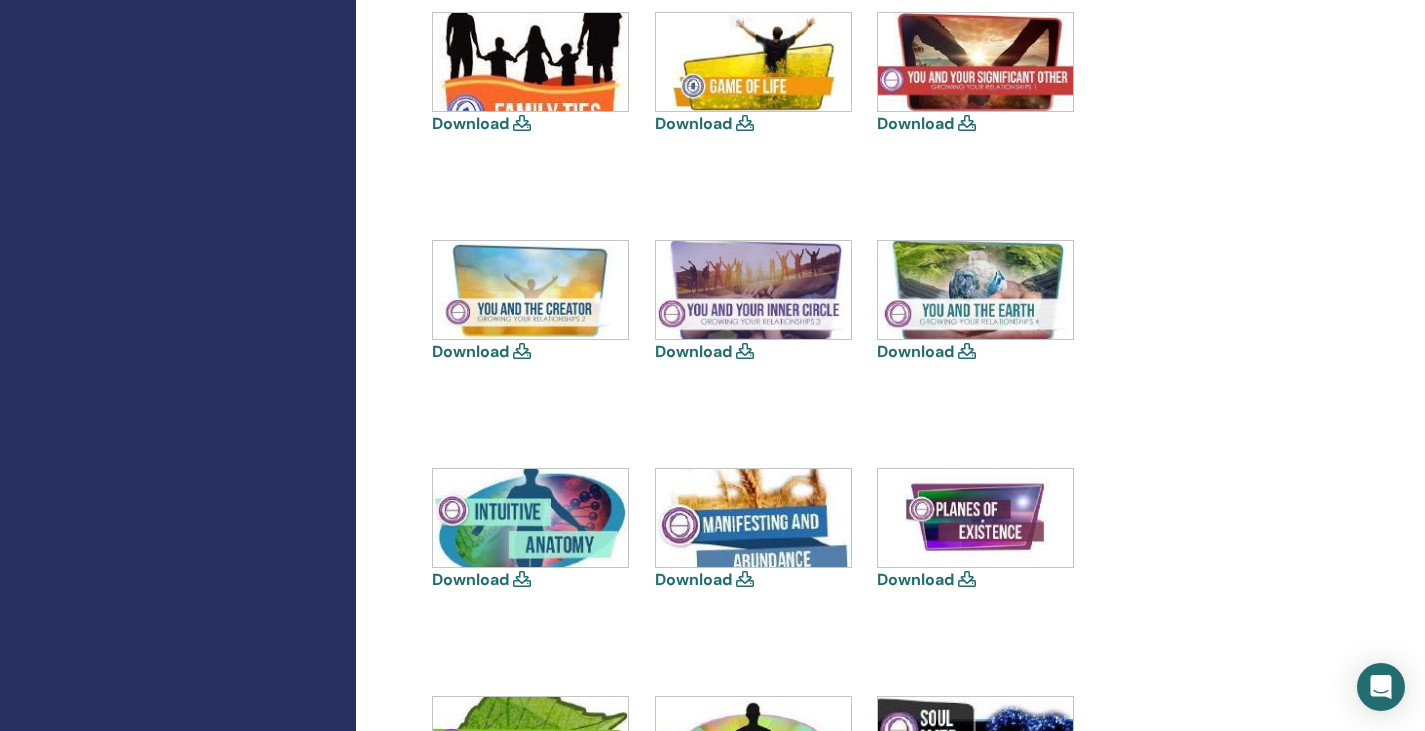 click on "Download" at bounding box center (915, 351) 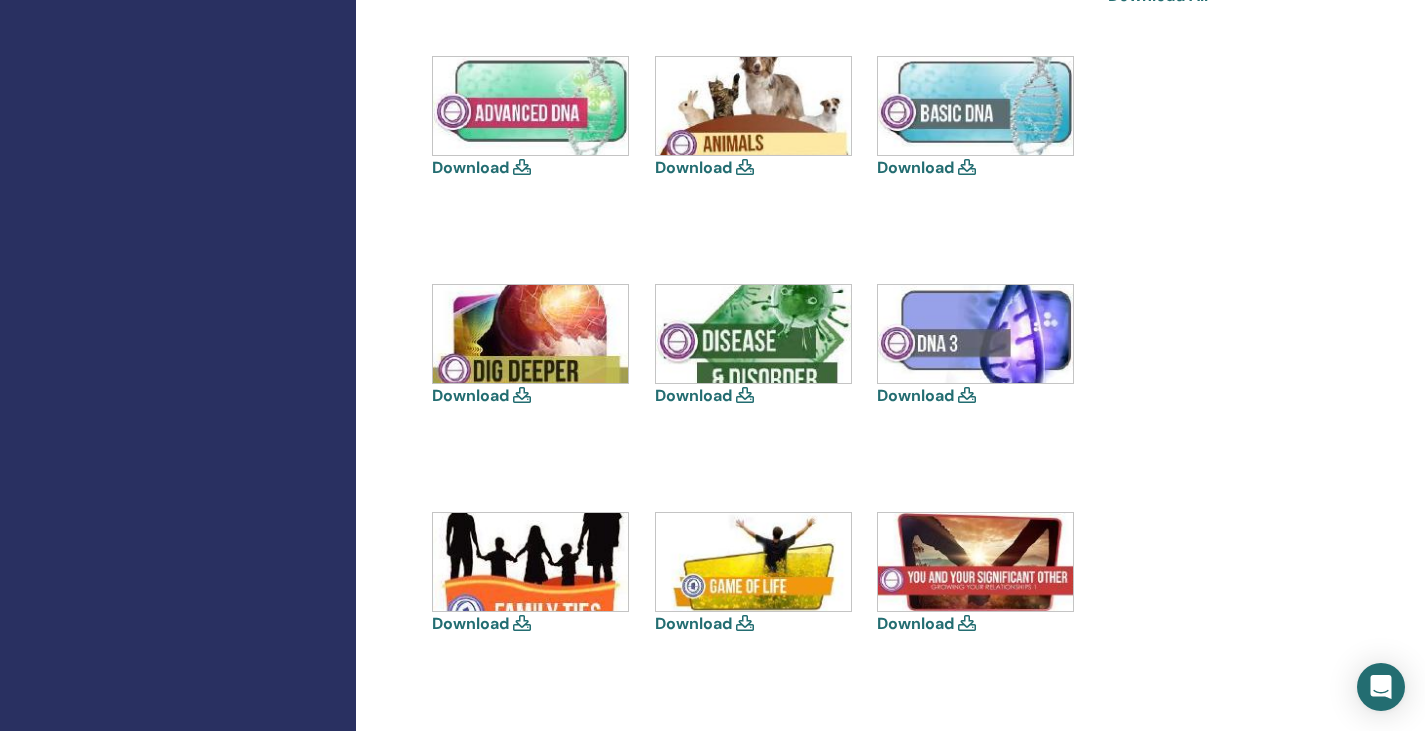 scroll, scrollTop: 0, scrollLeft: 0, axis: both 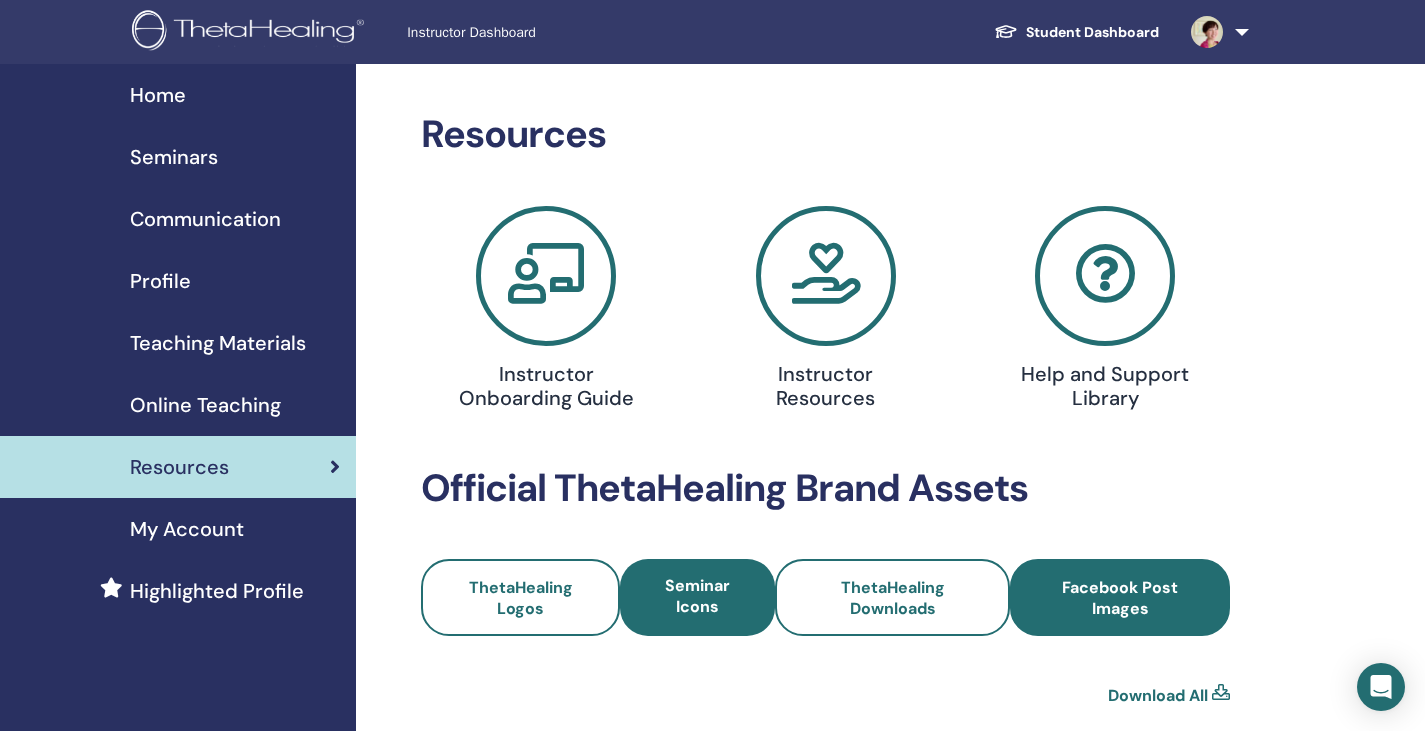 click on "Facebook Post Images" at bounding box center (1120, 598) 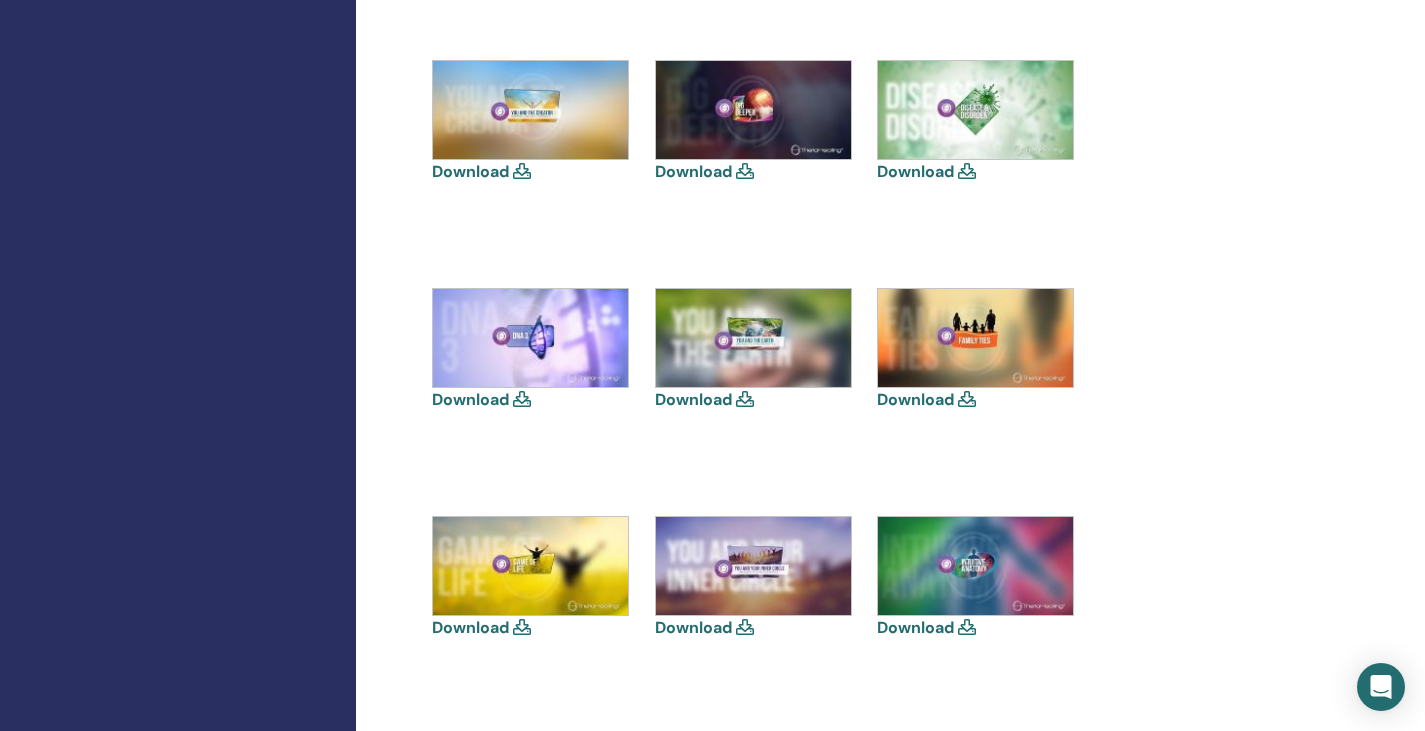 scroll, scrollTop: 900, scrollLeft: 0, axis: vertical 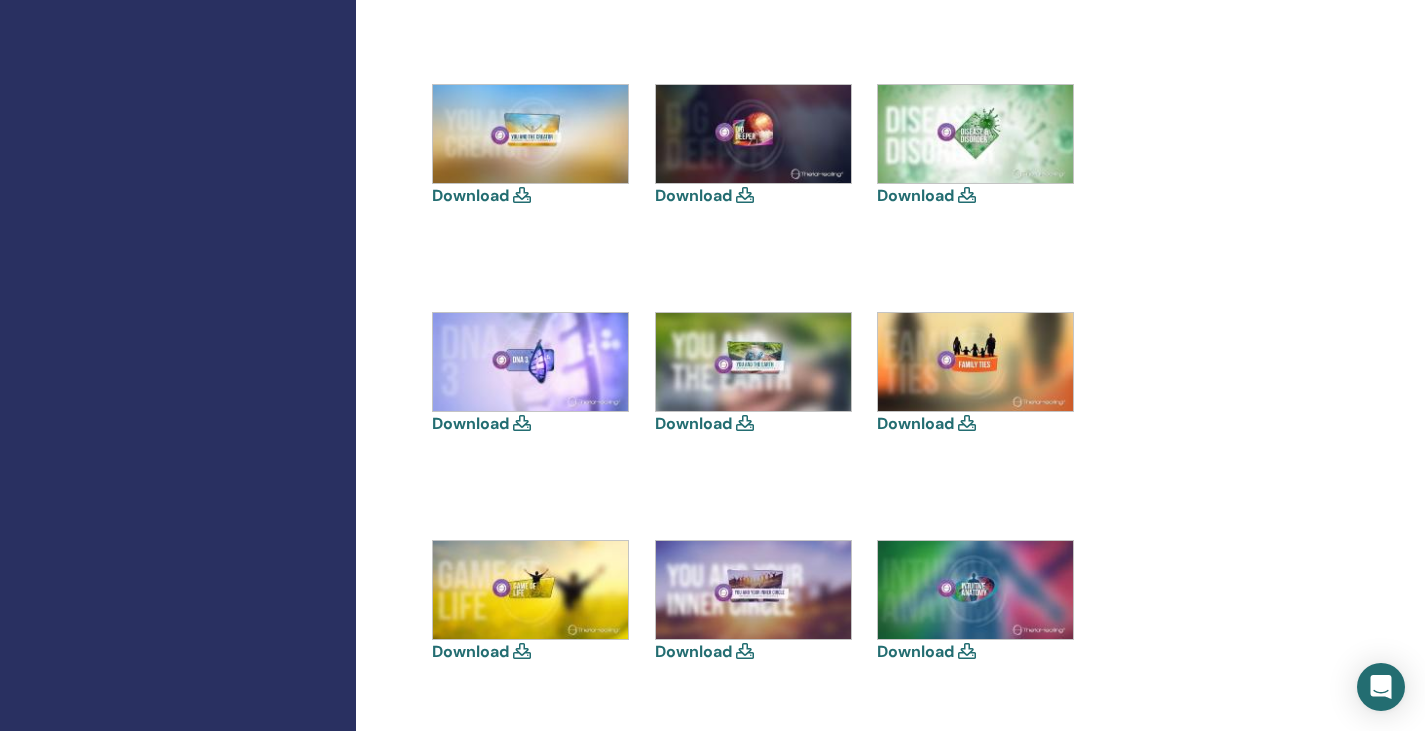 click on "Download" at bounding box center (693, 423) 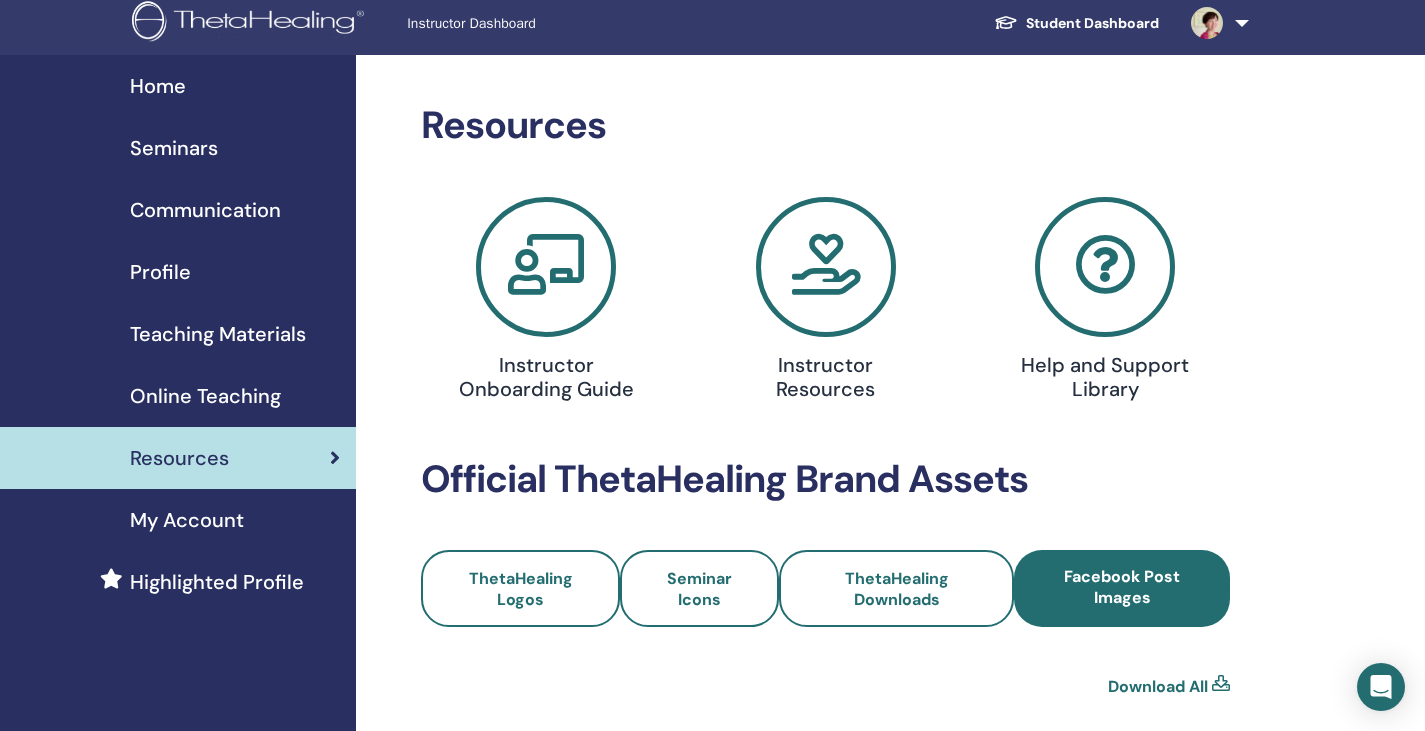 scroll, scrollTop: 0, scrollLeft: 0, axis: both 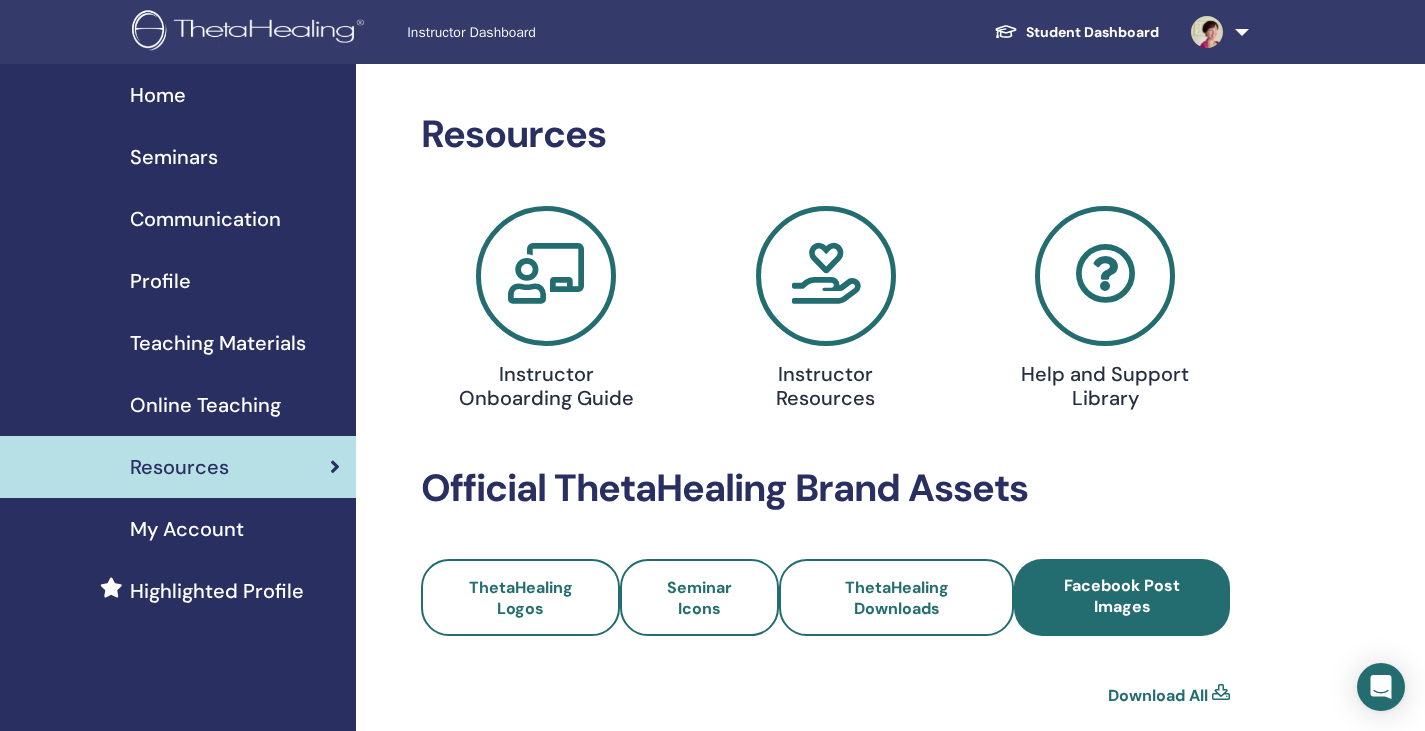 click on "Home" at bounding box center [178, 95] 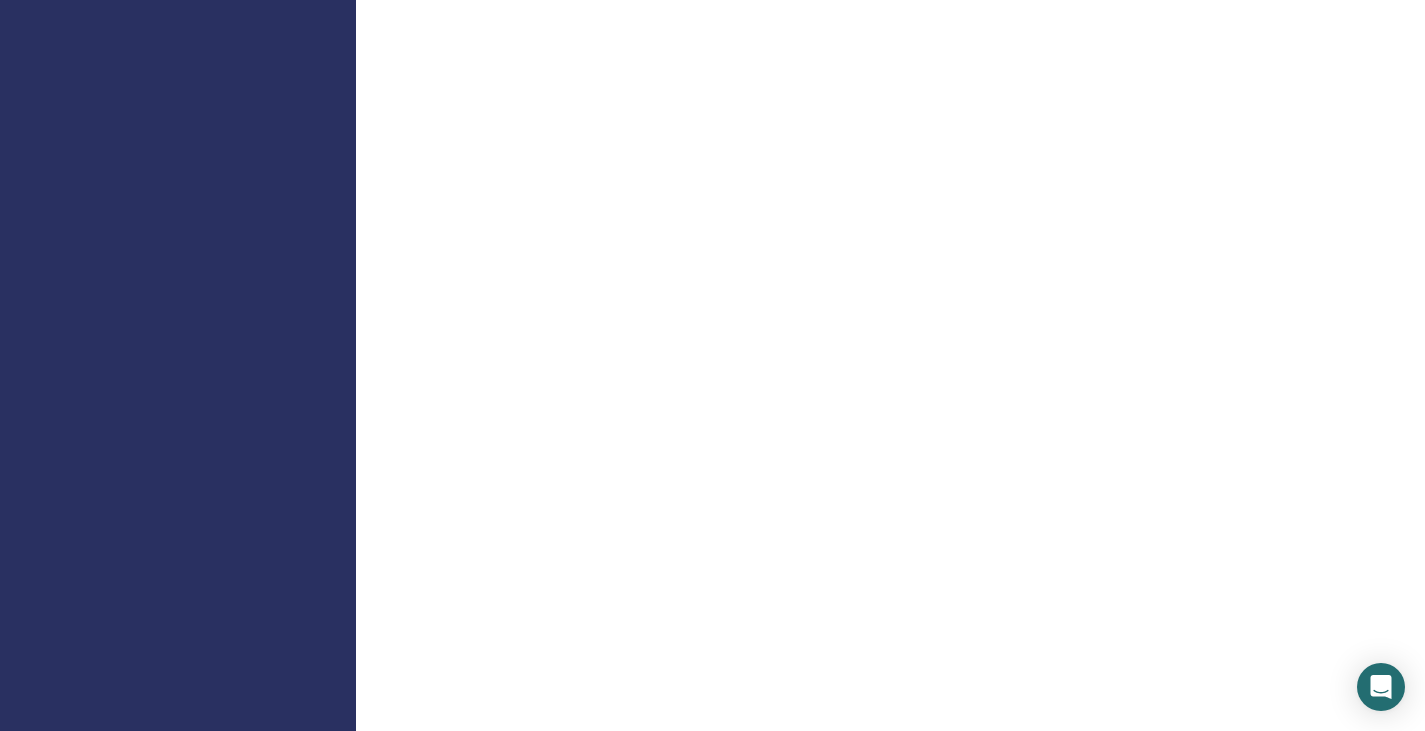 scroll, scrollTop: 1000, scrollLeft: 0, axis: vertical 